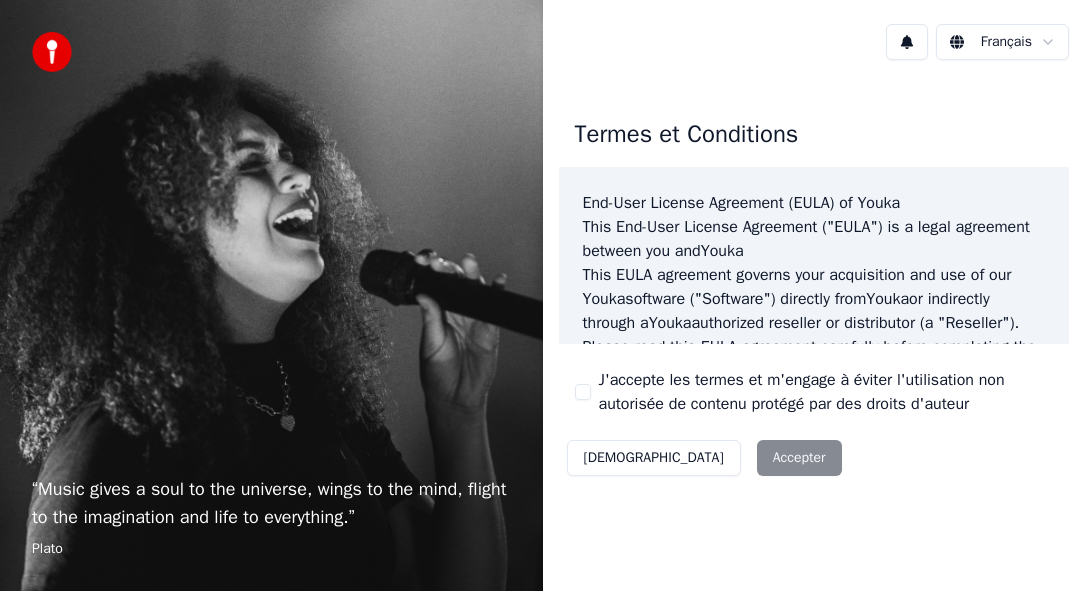 scroll, scrollTop: 0, scrollLeft: 0, axis: both 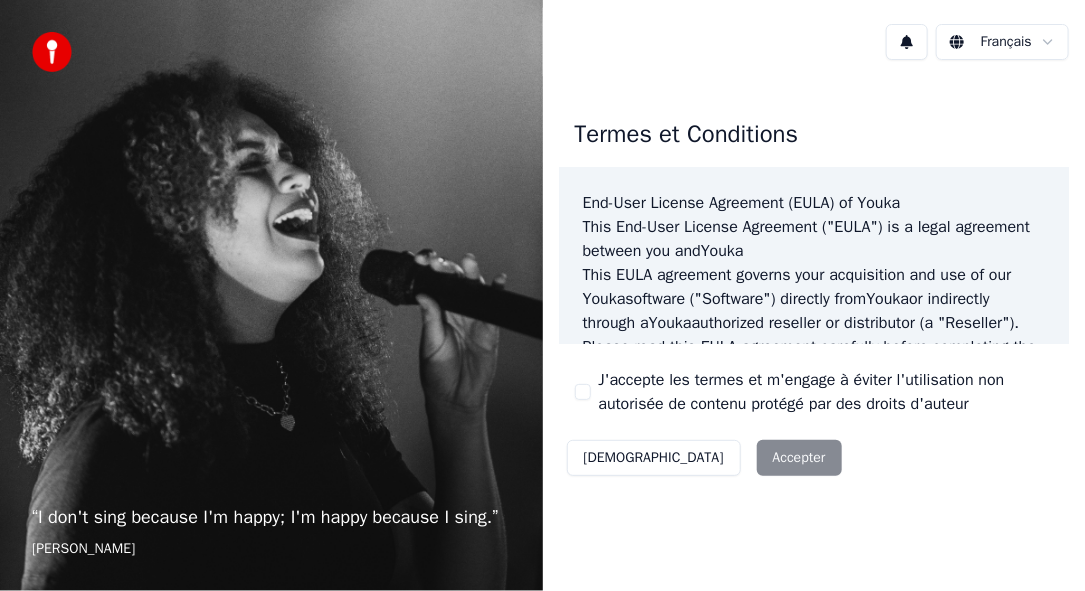 click on "Décliner Accepter" at bounding box center [704, 458] 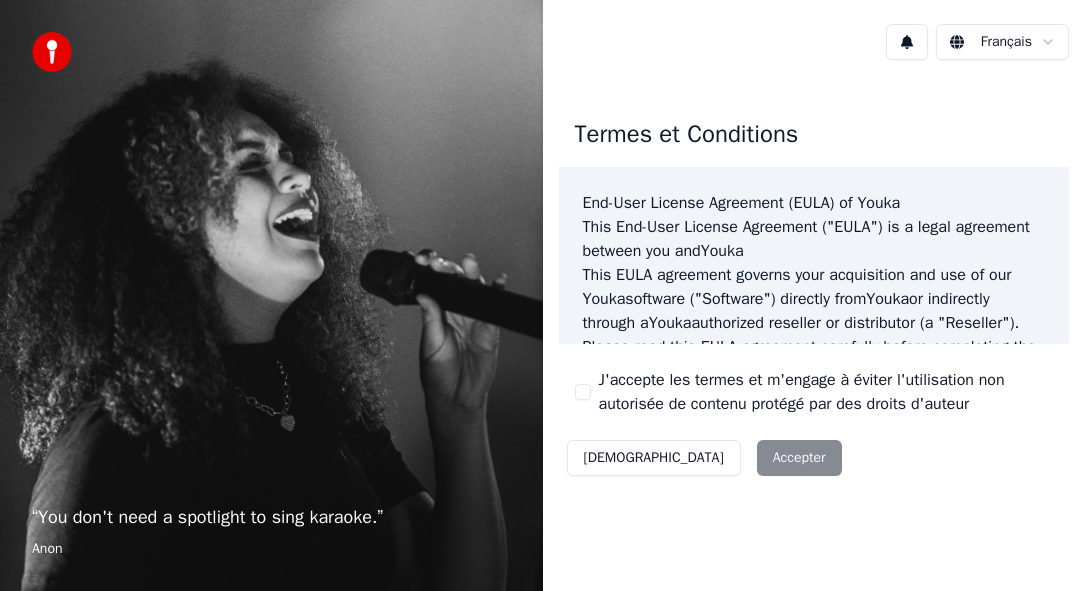 scroll, scrollTop: 0, scrollLeft: 0, axis: both 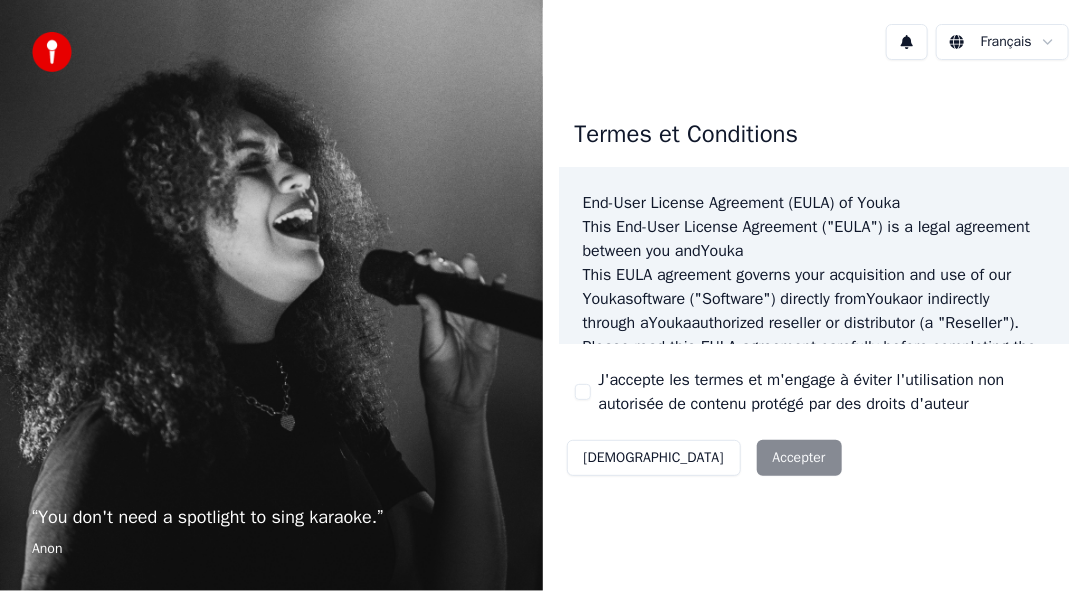 click on "Décliner Accepter" at bounding box center [704, 458] 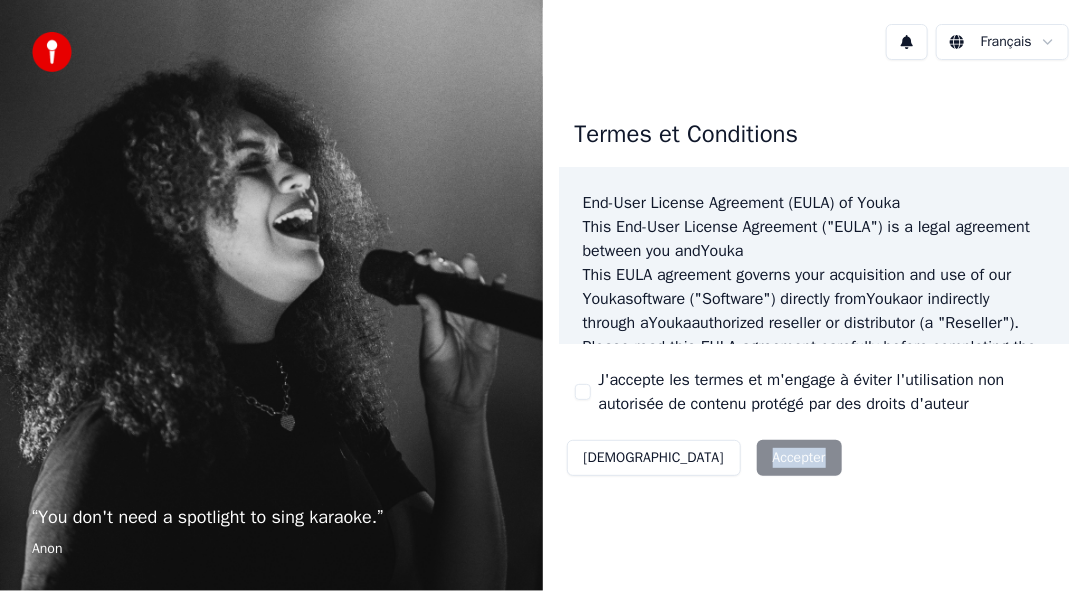 click on "Décliner Accepter" at bounding box center (704, 458) 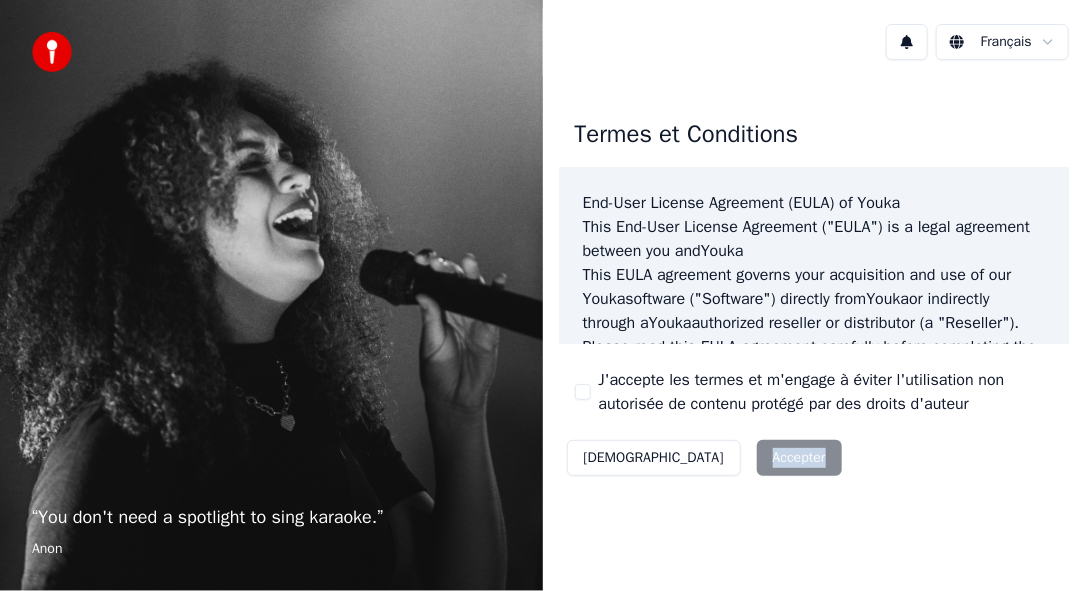 click on "Décliner Accepter" at bounding box center [704, 458] 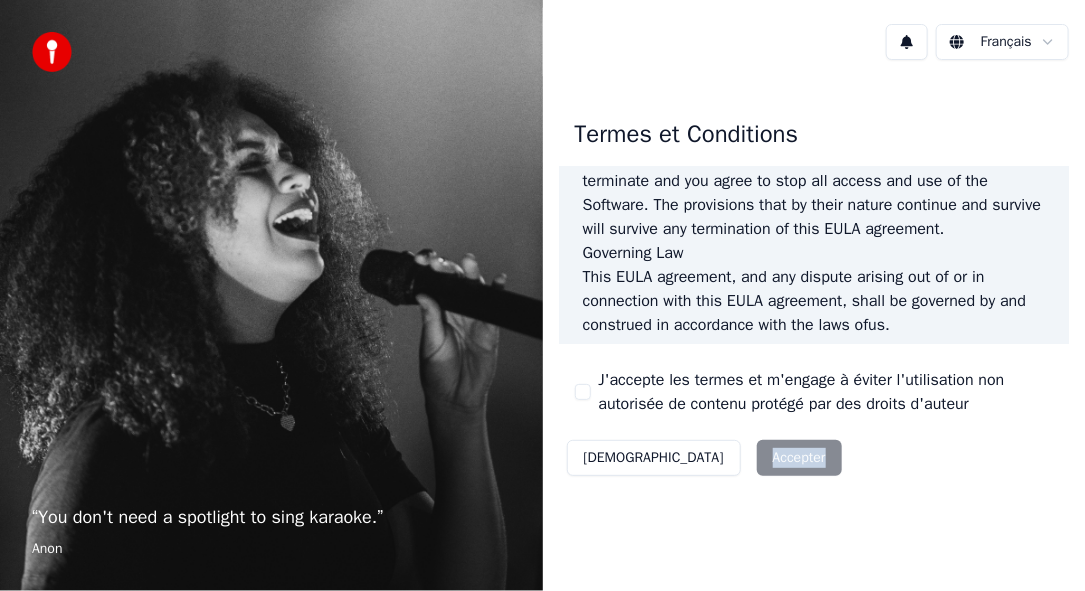 scroll, scrollTop: 1693, scrollLeft: 0, axis: vertical 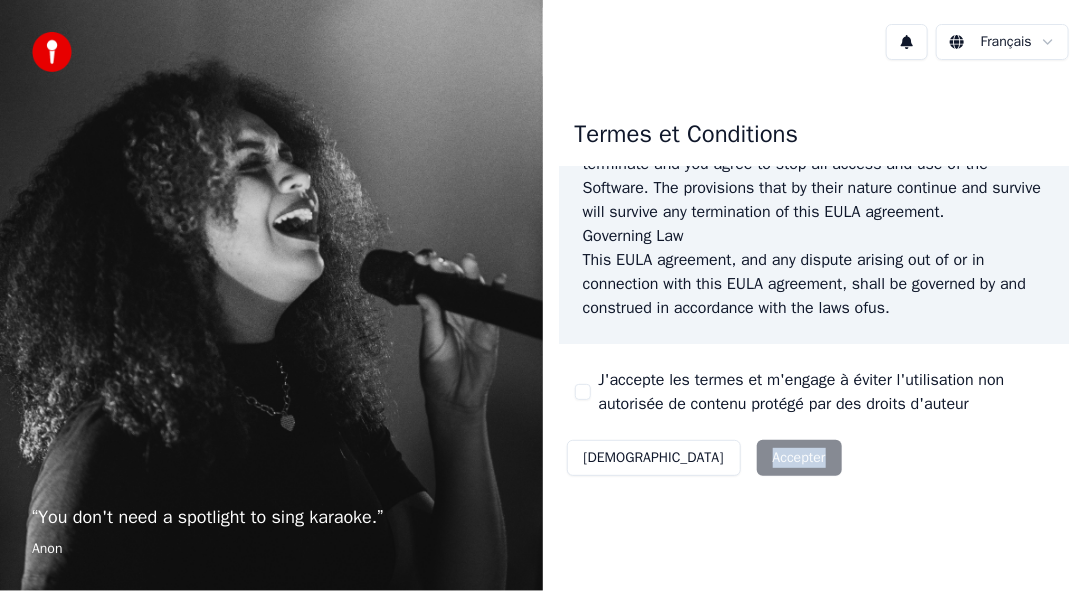 click on "Décliner Accepter" at bounding box center [704, 458] 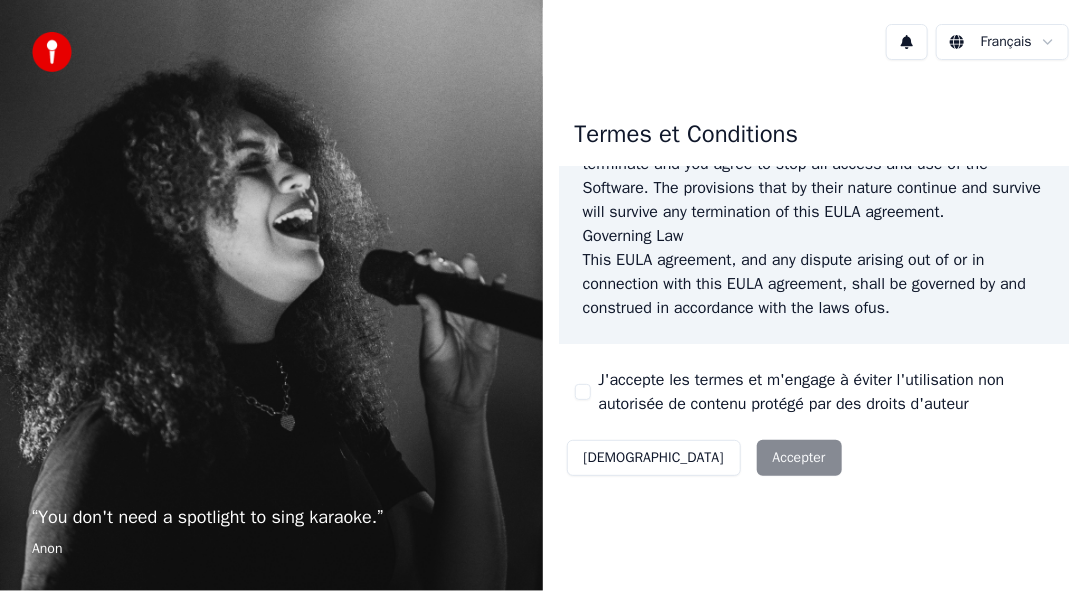 drag, startPoint x: 702, startPoint y: 459, endPoint x: 690, endPoint y: 460, distance: 12.0415945 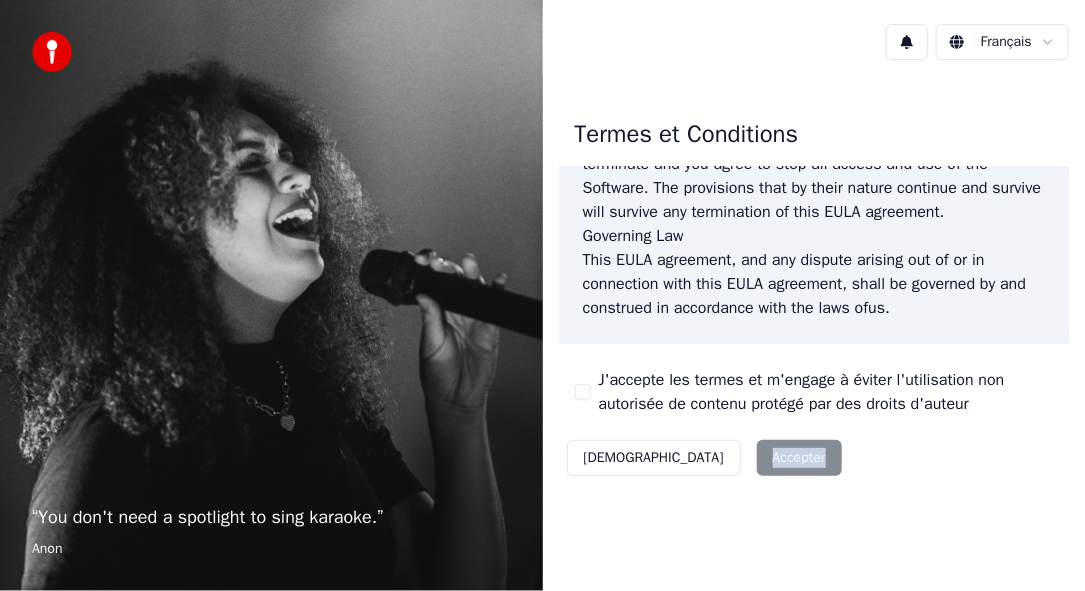 click on "Décliner Accepter" at bounding box center (704, 458) 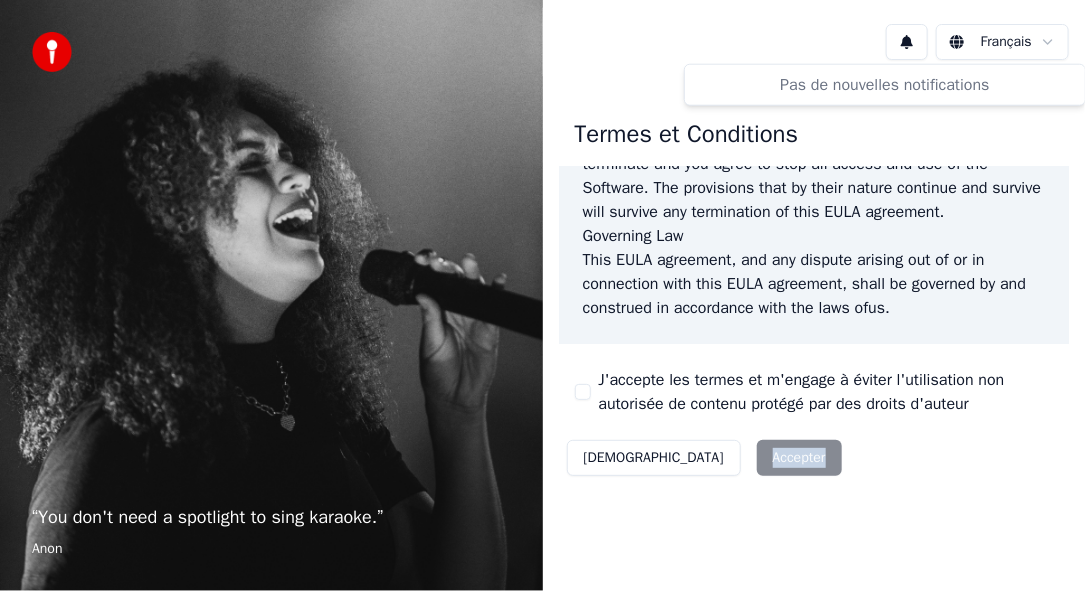 click on "“ You don't need a spotlight to sing karaoke. ” Anon Français Termes et Conditions End-User License Agreement (EULA) of   Youka This End-User License Agreement ("EULA") is a legal agreement between you and  Youka This EULA agreement governs your acquisition and use of our   Youka  software ("Software") directly from  Youka  or indirectly through a  Youka  authorized reseller or distributor (a "Reseller"). Please read this EULA agreement carefully before completing the installation process and using the   Youka  software. It provides a license to use the  Youka  software and contains warranty information and liability disclaimers. If you register for a free trial of the   Youka  software, this EULA agreement will also govern that trial. By clicking "accept" or installing and/or using the  Youka   software, you are confirming your acceptance of the Software and agreeing to become bound by the terms of this EULA agreement. This EULA agreement shall apply only to the Software supplied by   Youka Youka    for" at bounding box center [542, 295] 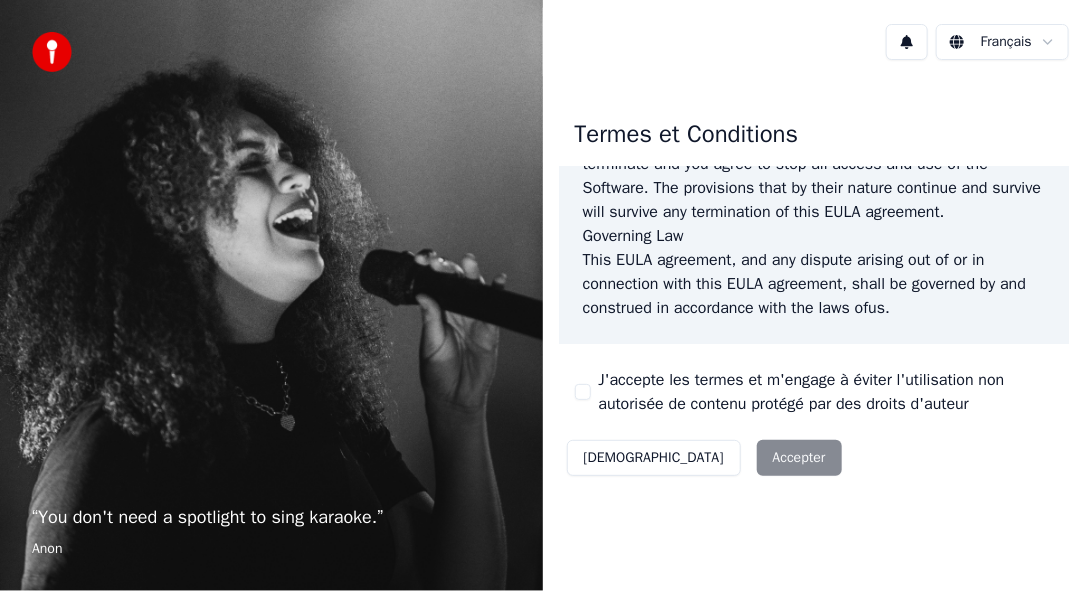 click on "“ You don't need a spotlight to sing karaoke. ” Anon Français Termes et Conditions End-User License Agreement (EULA) of   Youka This End-User License Agreement ("EULA") is a legal agreement between you and  Youka This EULA agreement governs your acquisition and use of our   Youka  software ("Software") directly from  Youka  or indirectly through a  Youka  authorized reseller or distributor (a "Reseller"). Please read this EULA agreement carefully before completing the installation process and using the   Youka  software. It provides a license to use the  Youka  software and contains warranty information and liability disclaimers. If you register for a free trial of the   Youka  software, this EULA agreement will also govern that trial. By clicking "accept" or installing and/or using the  Youka   software, you are confirming your acceptance of the Software and agreeing to become bound by the terms of this EULA agreement. This EULA agreement shall apply only to the Software supplied by   Youka Youka    for" at bounding box center (542, 295) 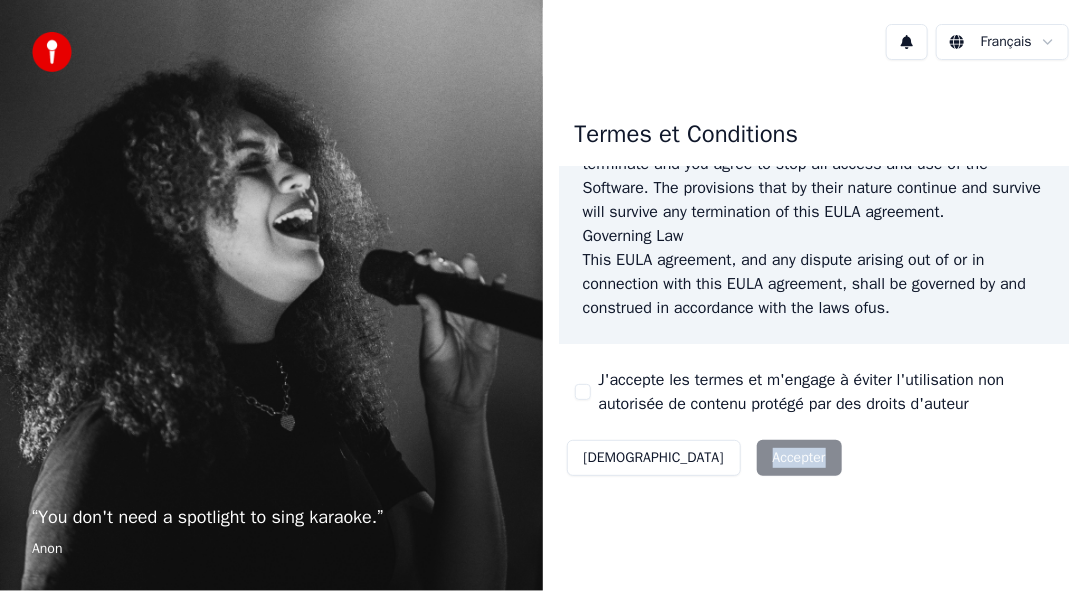 click on "Décliner Accepter" at bounding box center [704, 458] 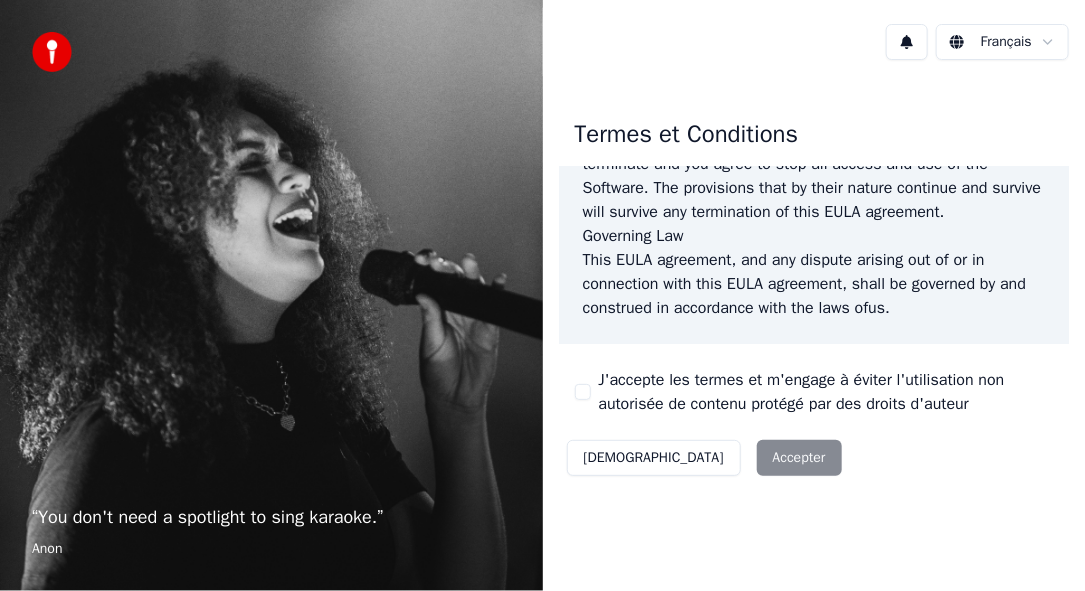 click on "“ You don't need a spotlight to sing karaoke. ”" at bounding box center [271, 517] 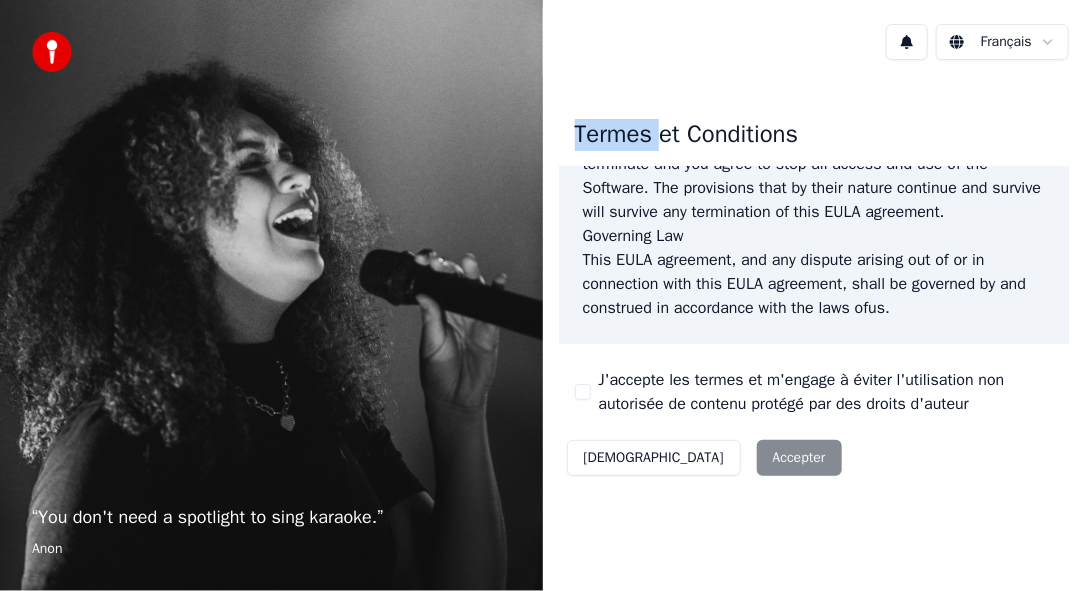 click on "Français Termes et Conditions End-User License Agreement (EULA) of   Youka This End-User License Agreement ("EULA") is a legal agreement between you and  Youka This EULA agreement governs your acquisition and use of our   Youka  software ("Software") directly from  Youka  or indirectly through a  Youka  authorized reseller or distributor (a "Reseller"). Please read this EULA agreement carefully before completing the installation process and using the   Youka  software. It provides a license to use the  Youka  software and contains warranty information and liability disclaimers. If you register for a free trial of the   Youka  software, this EULA agreement will also govern that trial. By clicking "accept" or installing and/or using the  Youka   software, you are confirming your acceptance of the Software and agreeing to become bound by the terms of this EULA agreement. This EULA agreement shall apply only to the Software supplied by   Youka Youka   EULA Template  for   Youka . License Grant Youka   Youka" at bounding box center [814, 295] 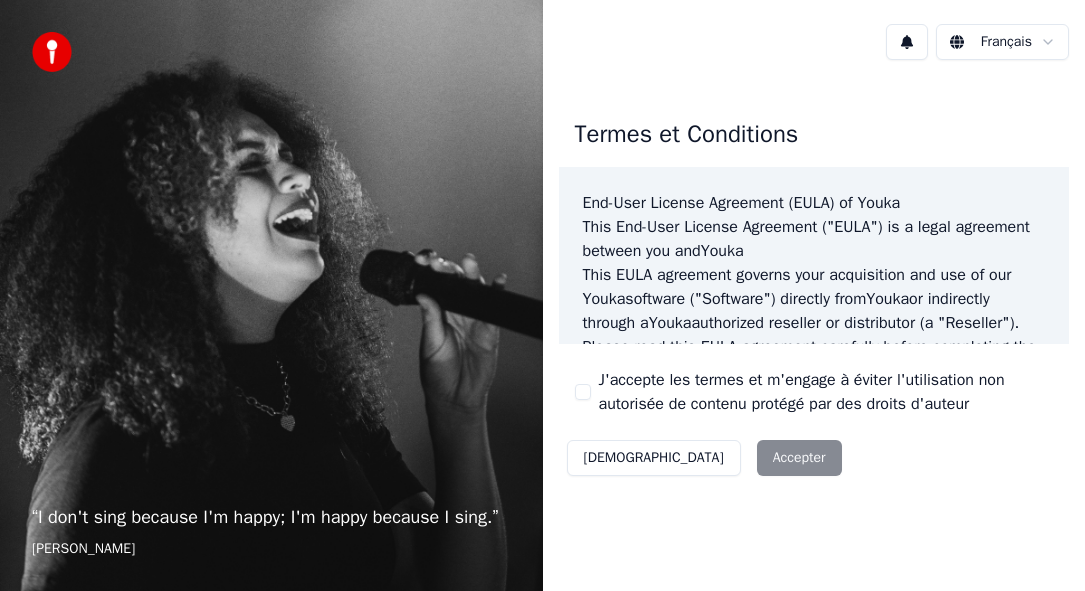 scroll, scrollTop: 0, scrollLeft: 0, axis: both 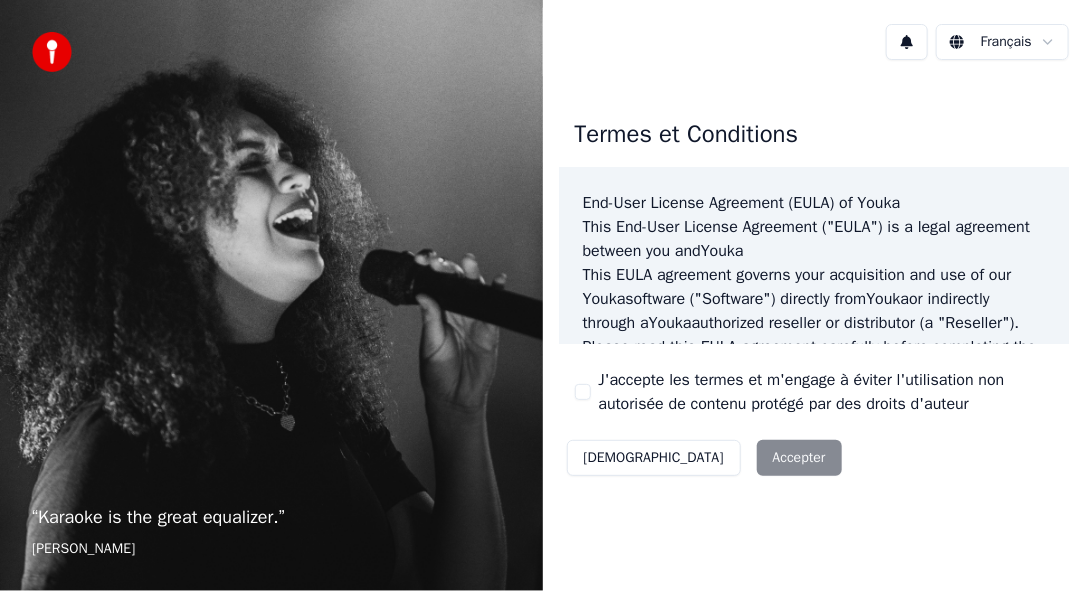 click on "Décliner Accepter" at bounding box center (704, 458) 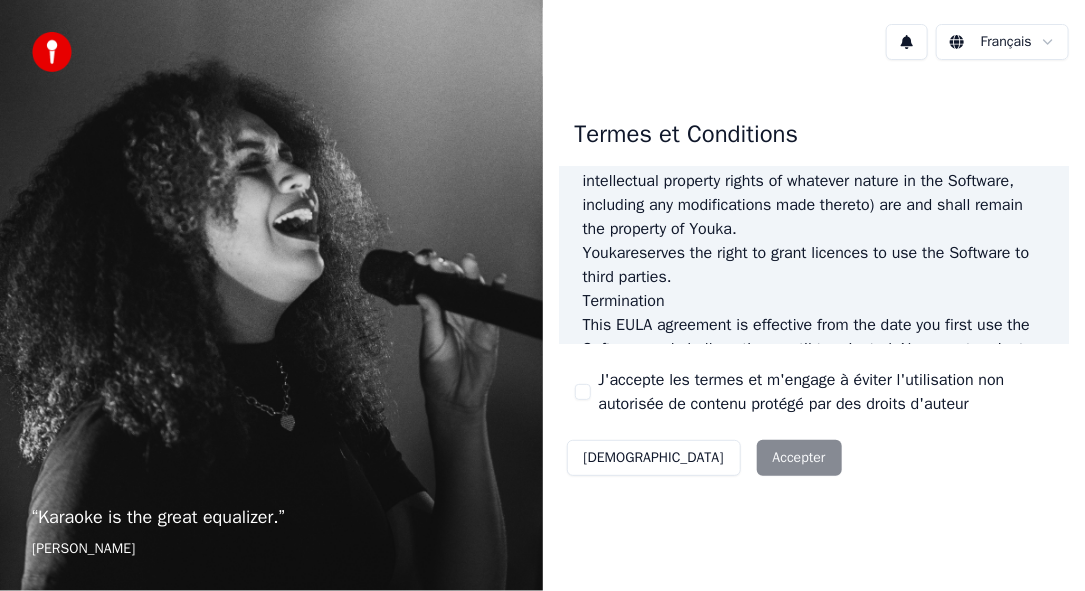 scroll, scrollTop: 1693, scrollLeft: 0, axis: vertical 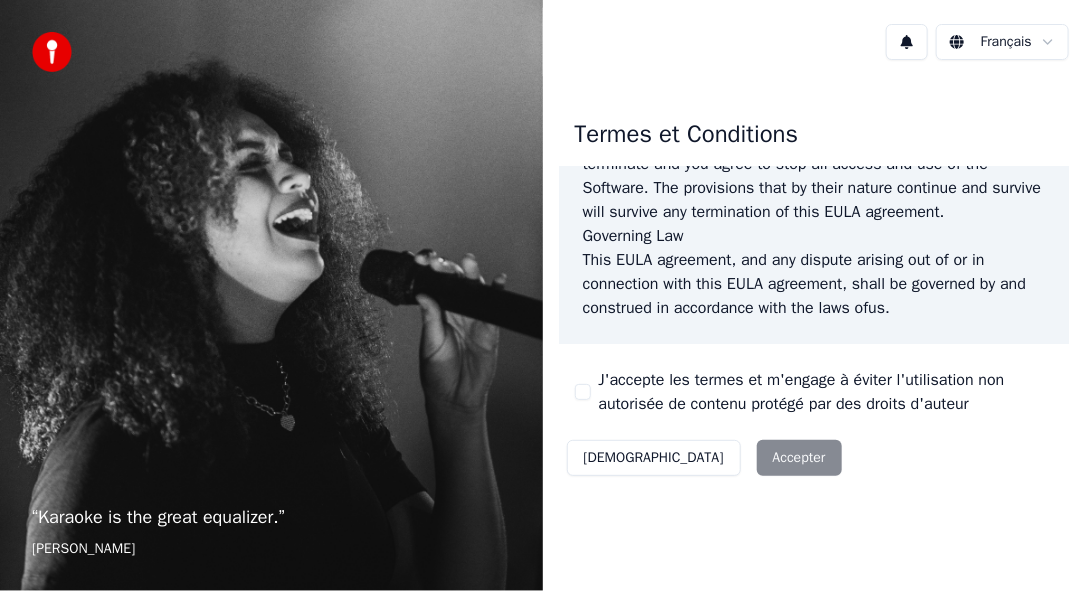 click on "Décliner Accepter" at bounding box center [704, 458] 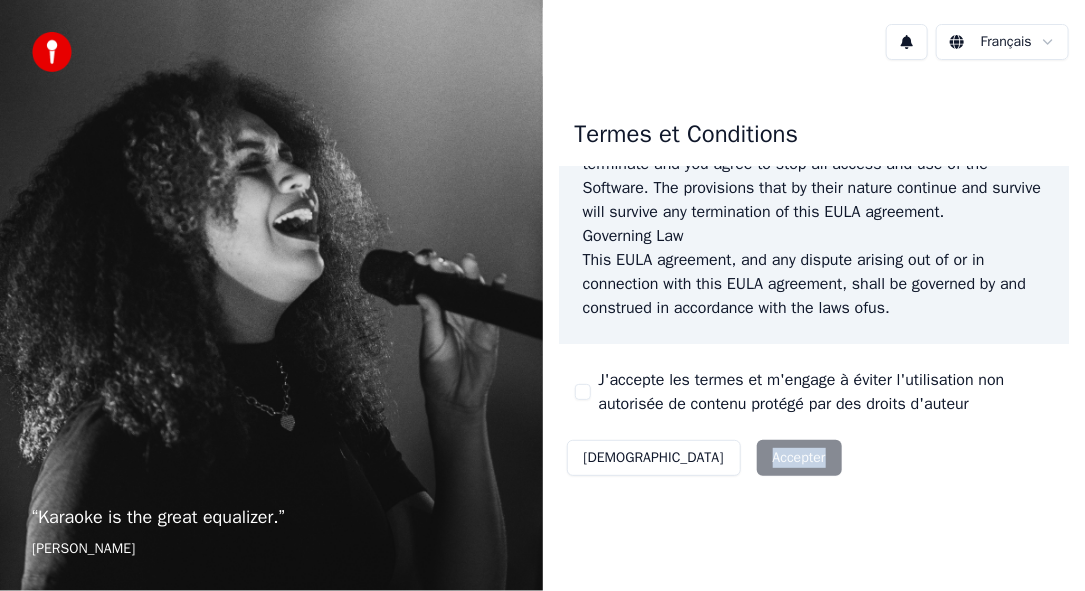 click on "Décliner Accepter" at bounding box center (704, 458) 